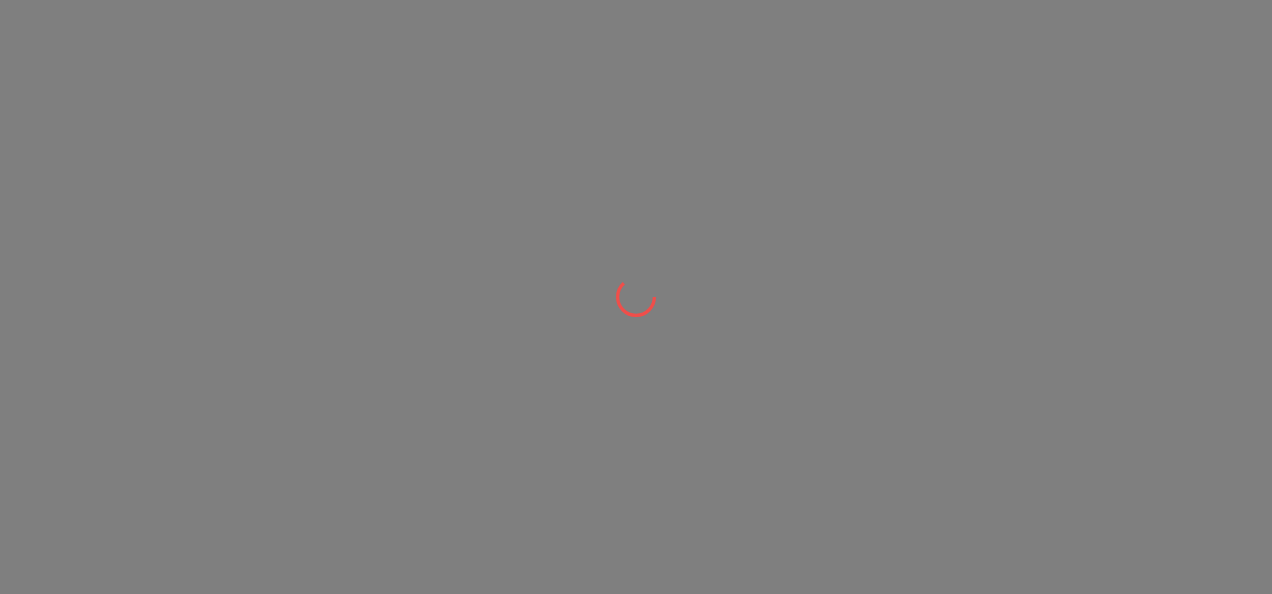 scroll, scrollTop: 0, scrollLeft: 0, axis: both 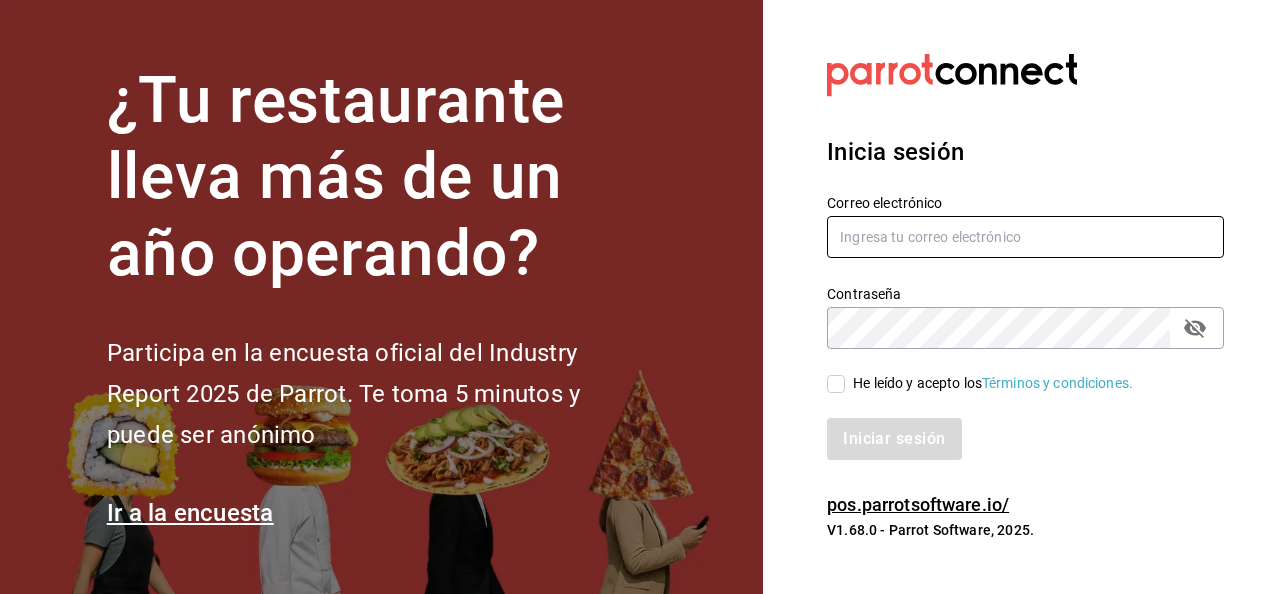 click at bounding box center [1025, 237] 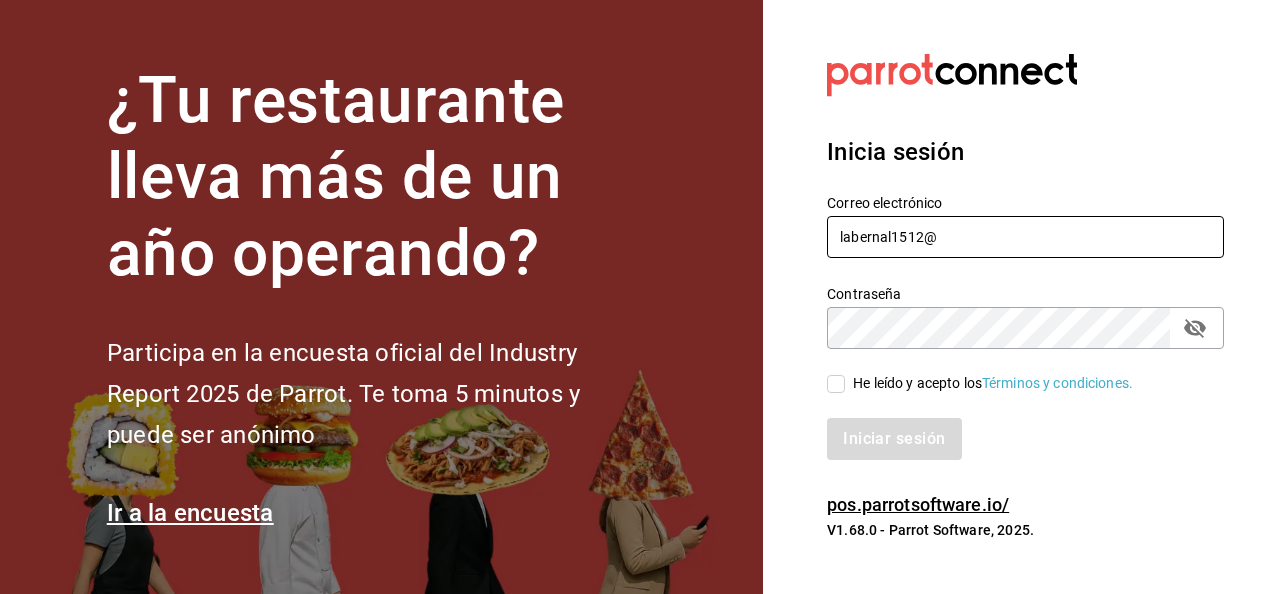 type on "[EMAIL]" 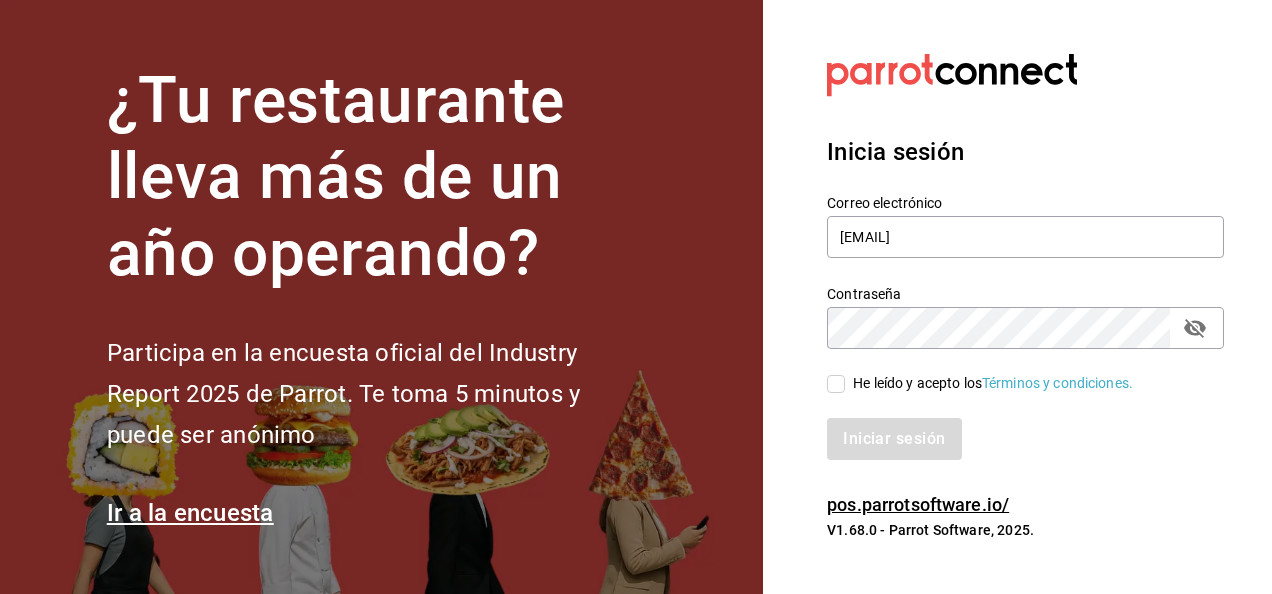 click on "He leído y acepto los  Términos y condiciones." at bounding box center [836, 384] 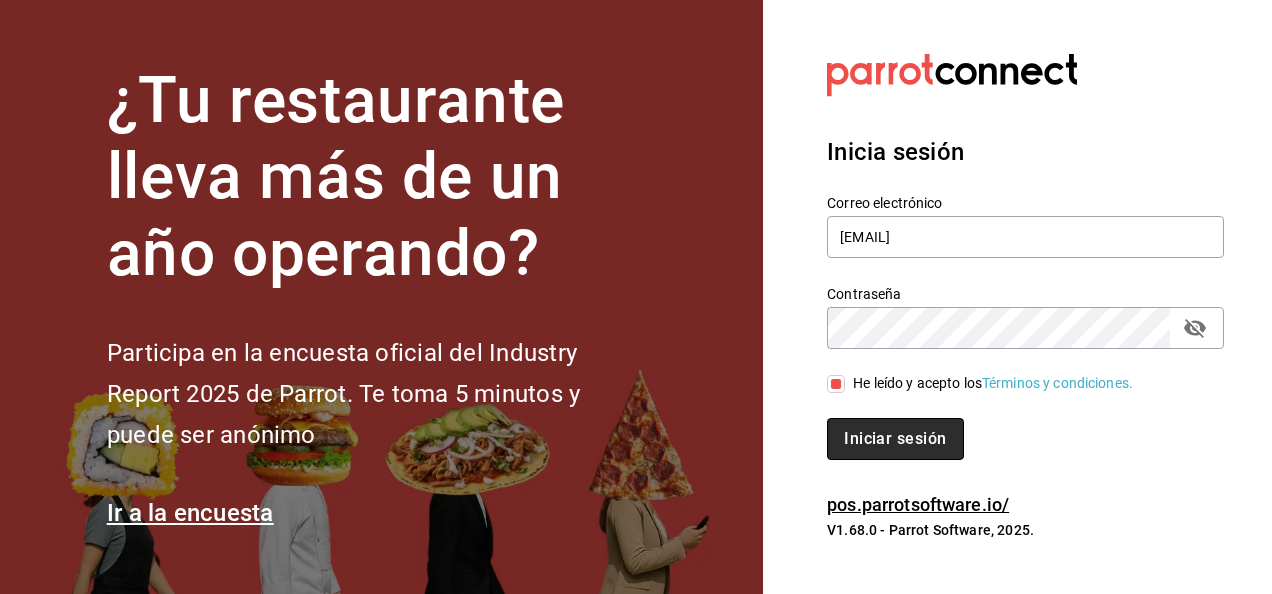 click on "Iniciar sesión" at bounding box center [895, 439] 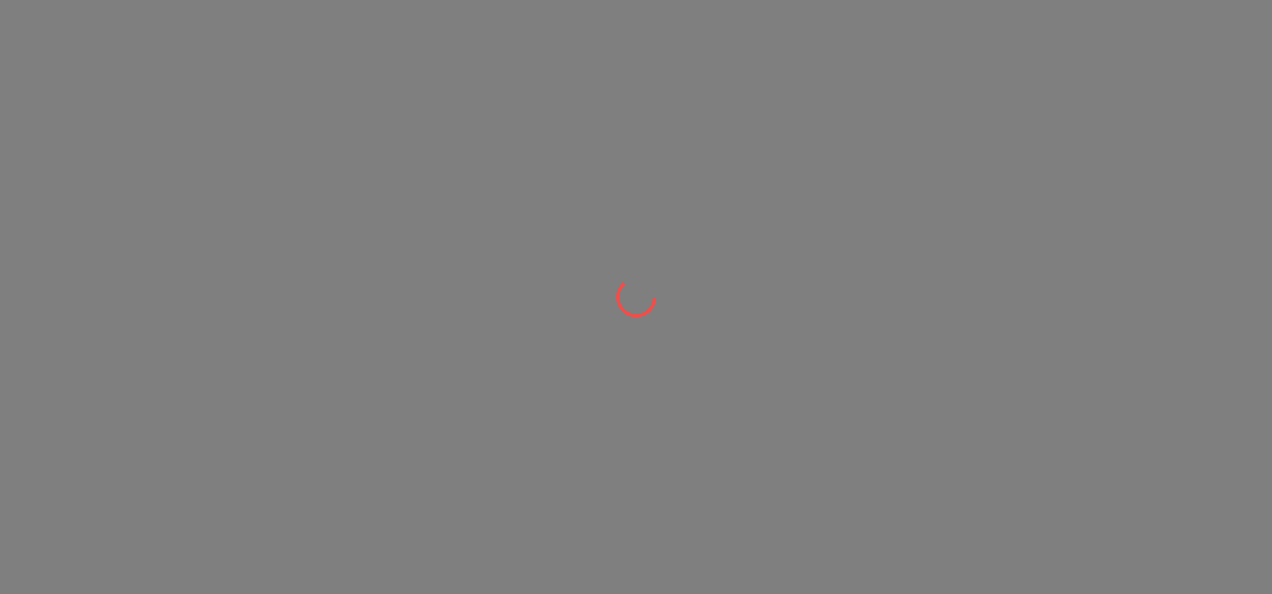 scroll, scrollTop: 0, scrollLeft: 0, axis: both 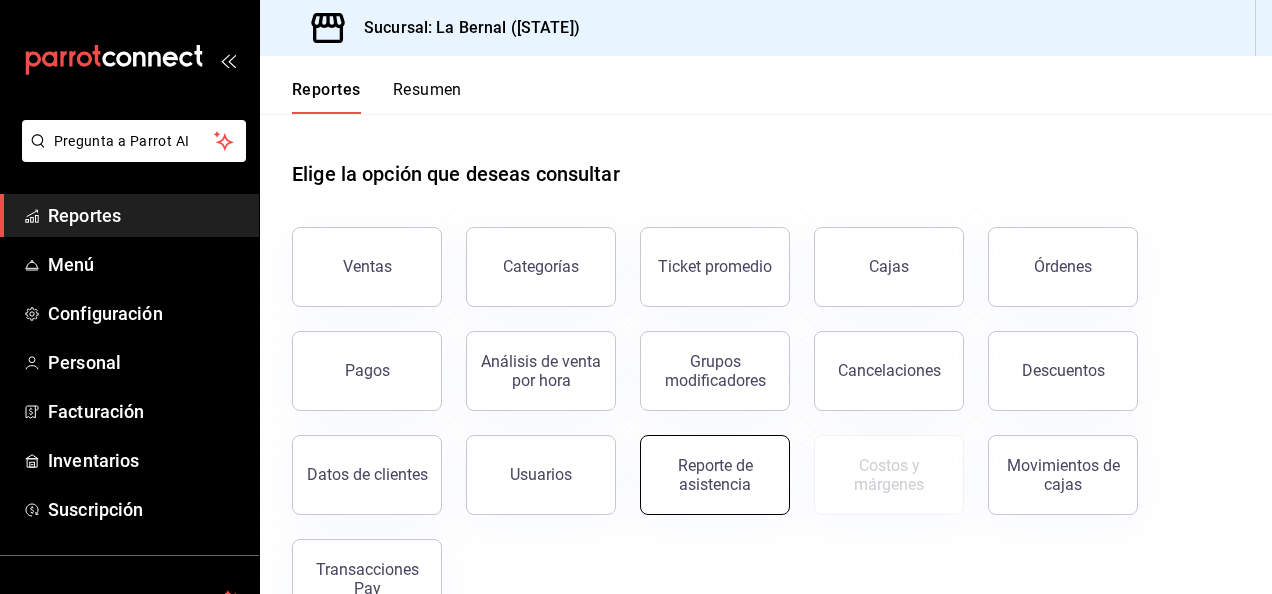 click on "Reporte de asistencia" at bounding box center [715, 475] 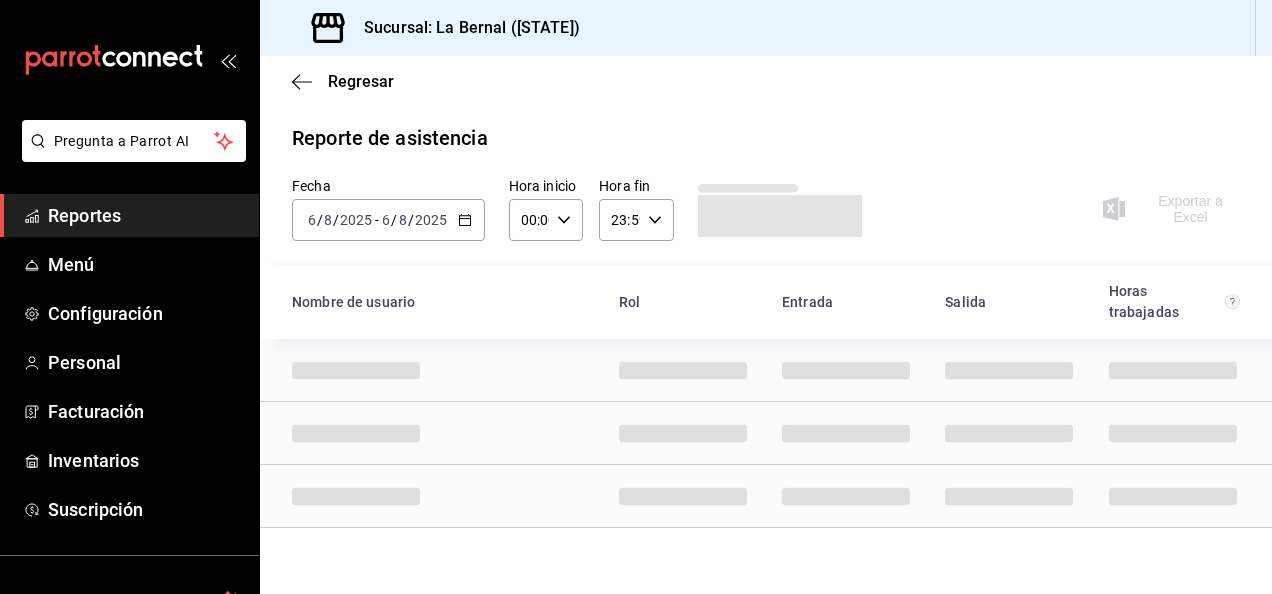 click 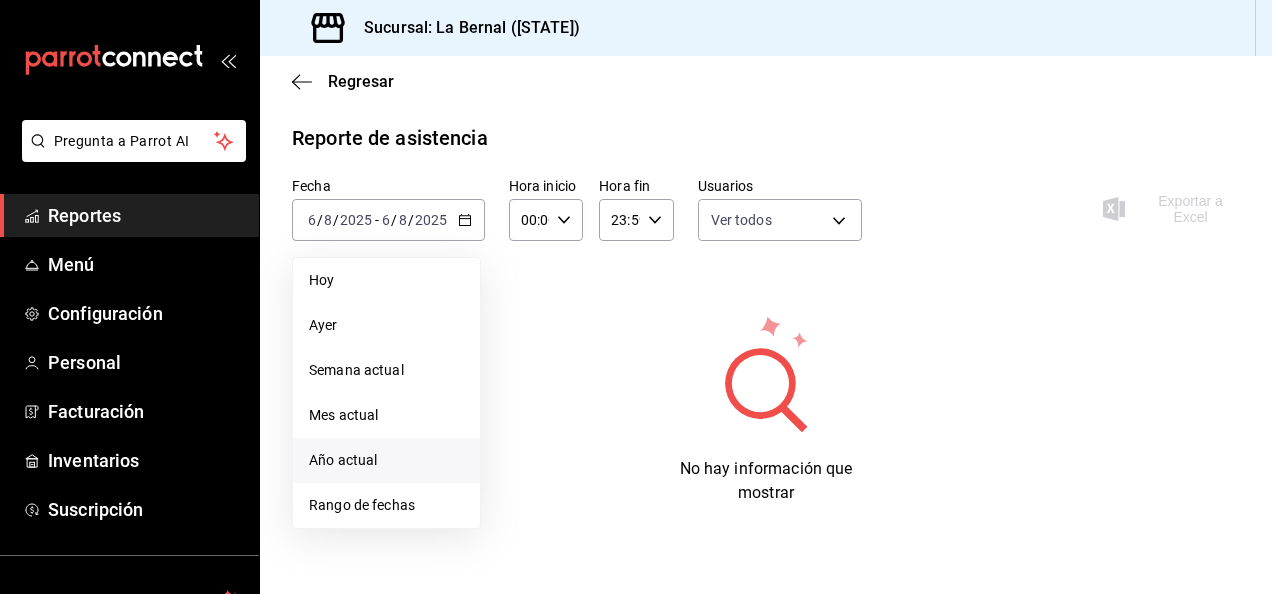 click on "Año actual" at bounding box center [386, 460] 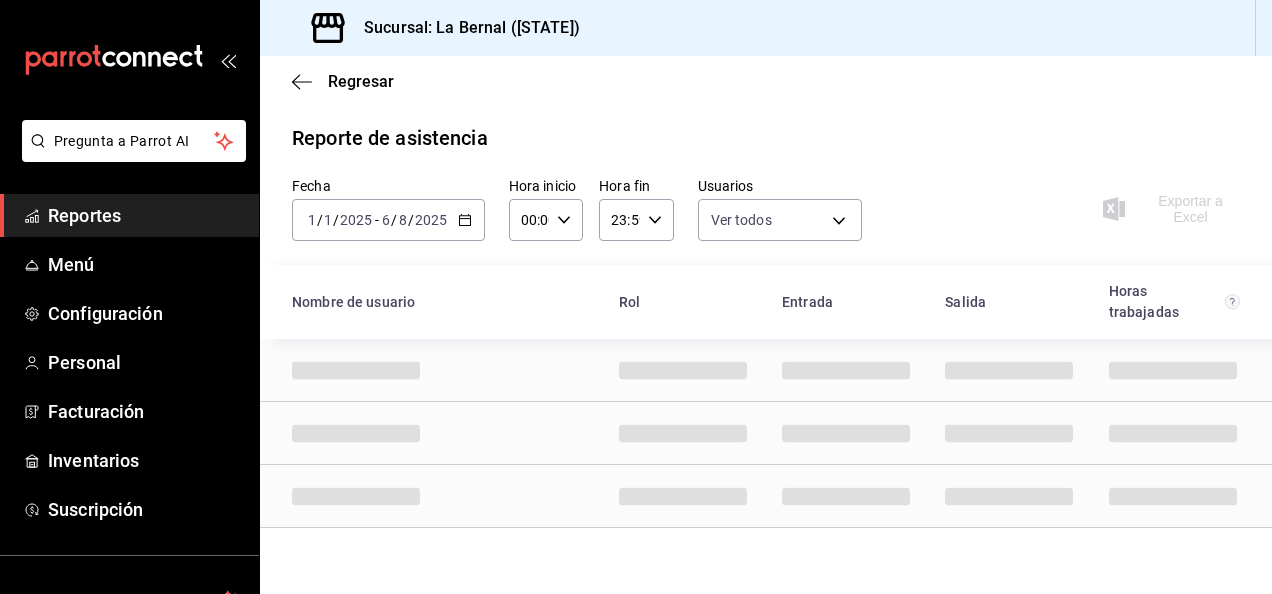 click on "[DATE] [NUMBER] / [NUMBER] / [DATE] - [DATE] [NUMBER] / [NUMBER] / [DATE]" at bounding box center [388, 220] 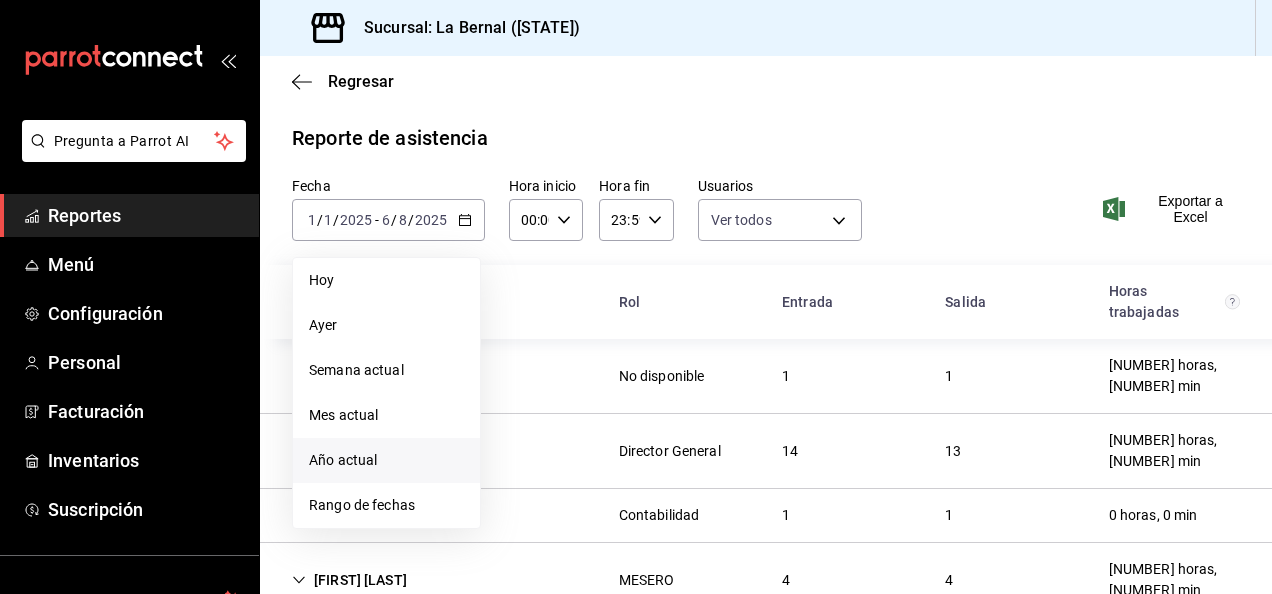 click on "Año actual" at bounding box center [386, 460] 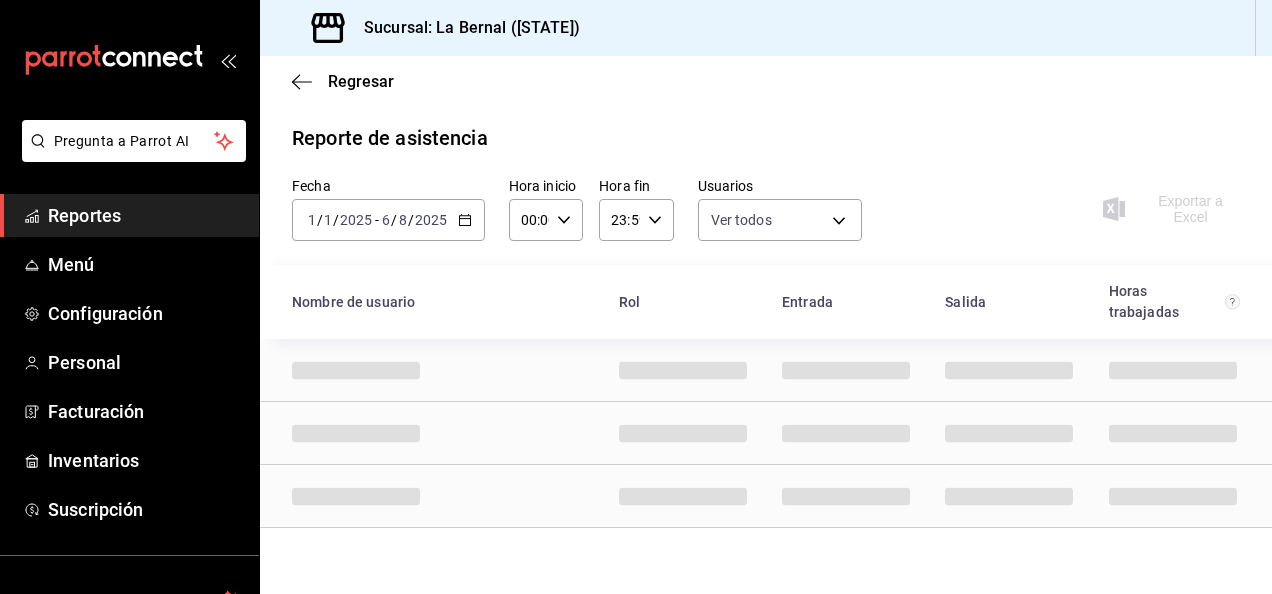click at bounding box center (766, 433) 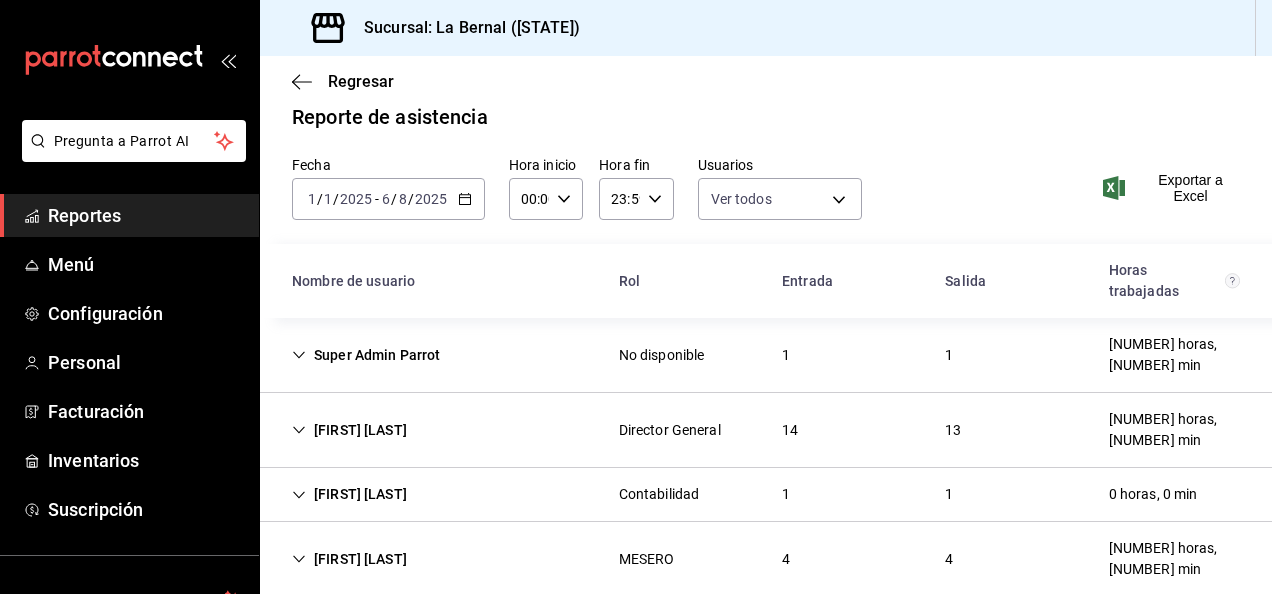 scroll, scrollTop: 0, scrollLeft: 0, axis: both 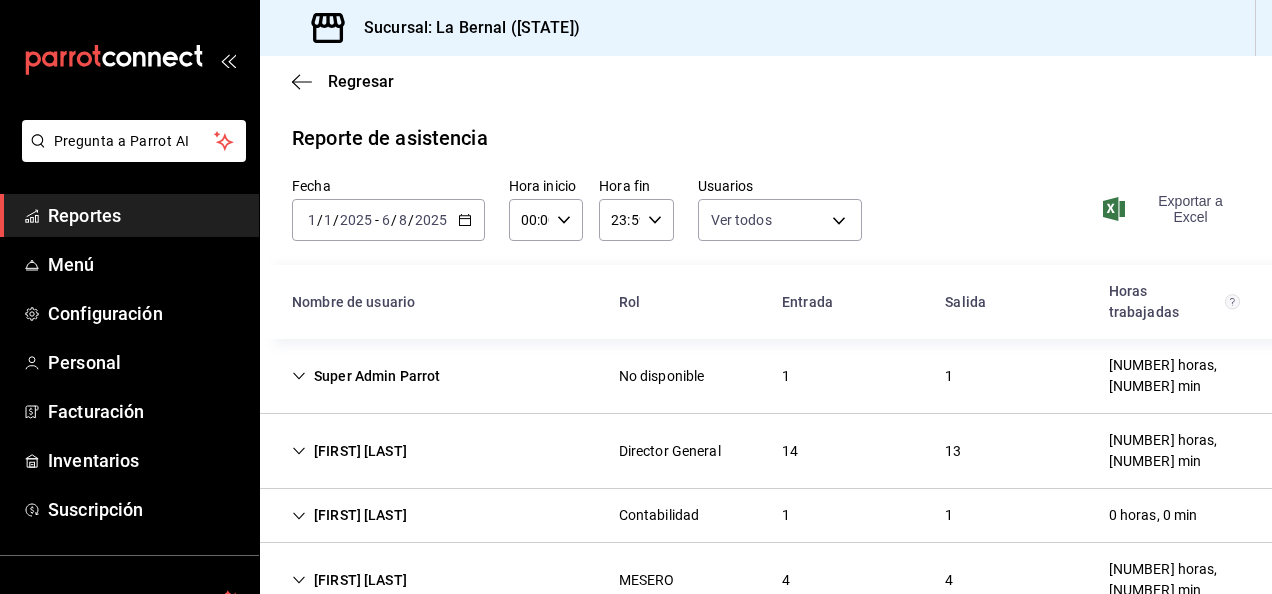 click 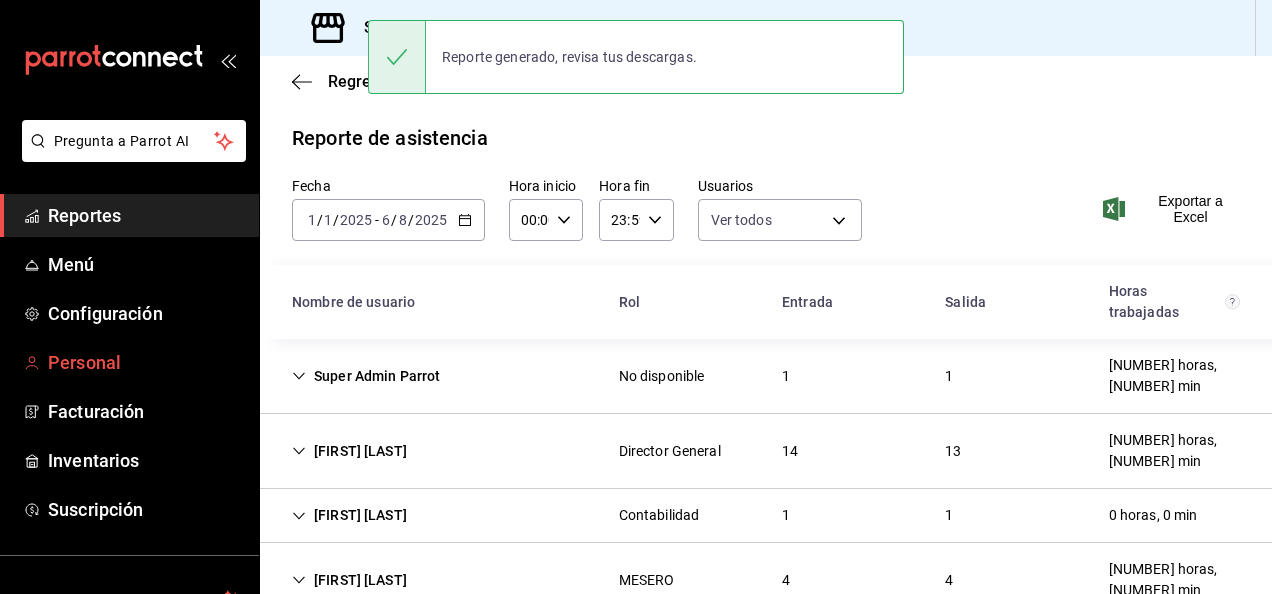 click on "Personal" at bounding box center [145, 362] 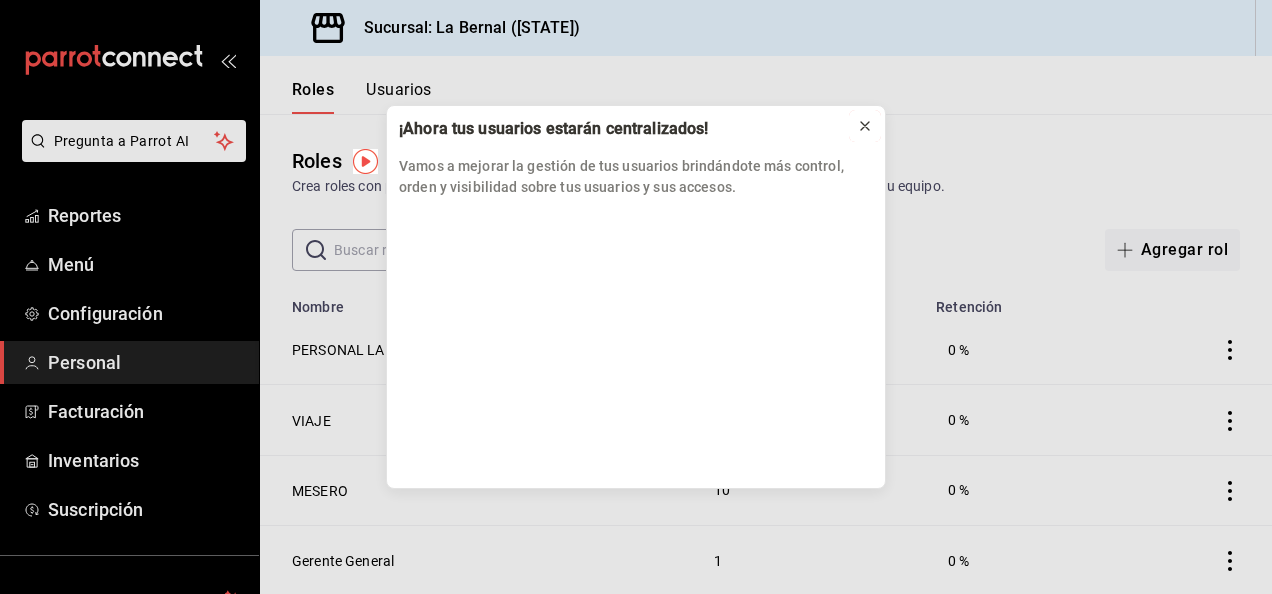 click 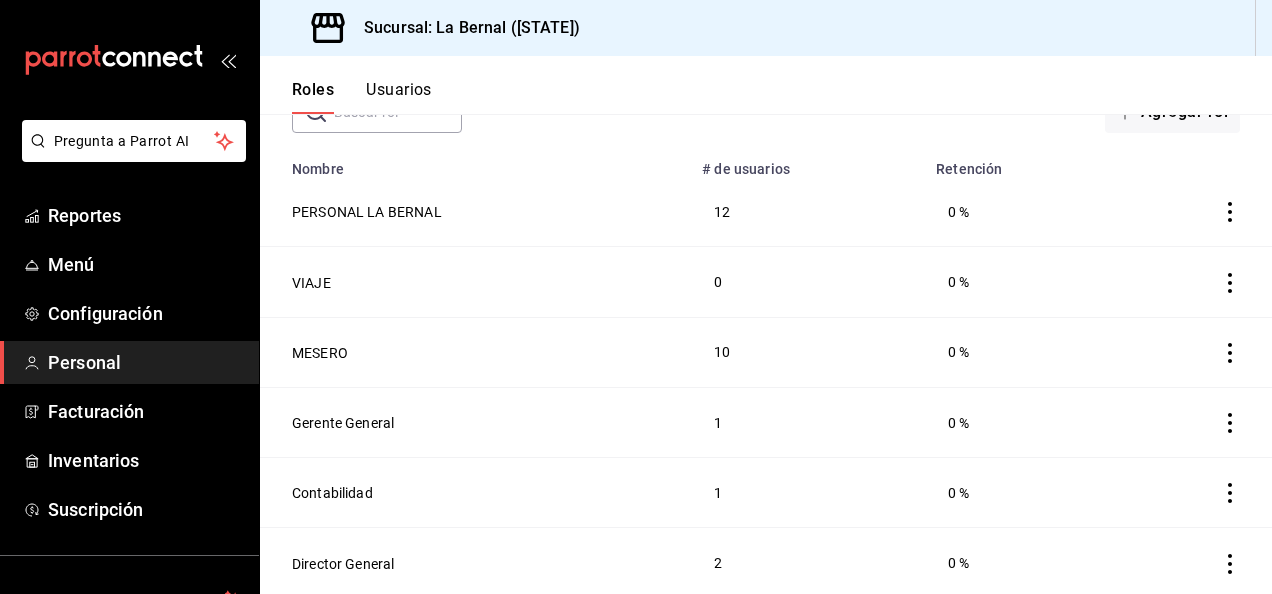 scroll, scrollTop: 138, scrollLeft: 0, axis: vertical 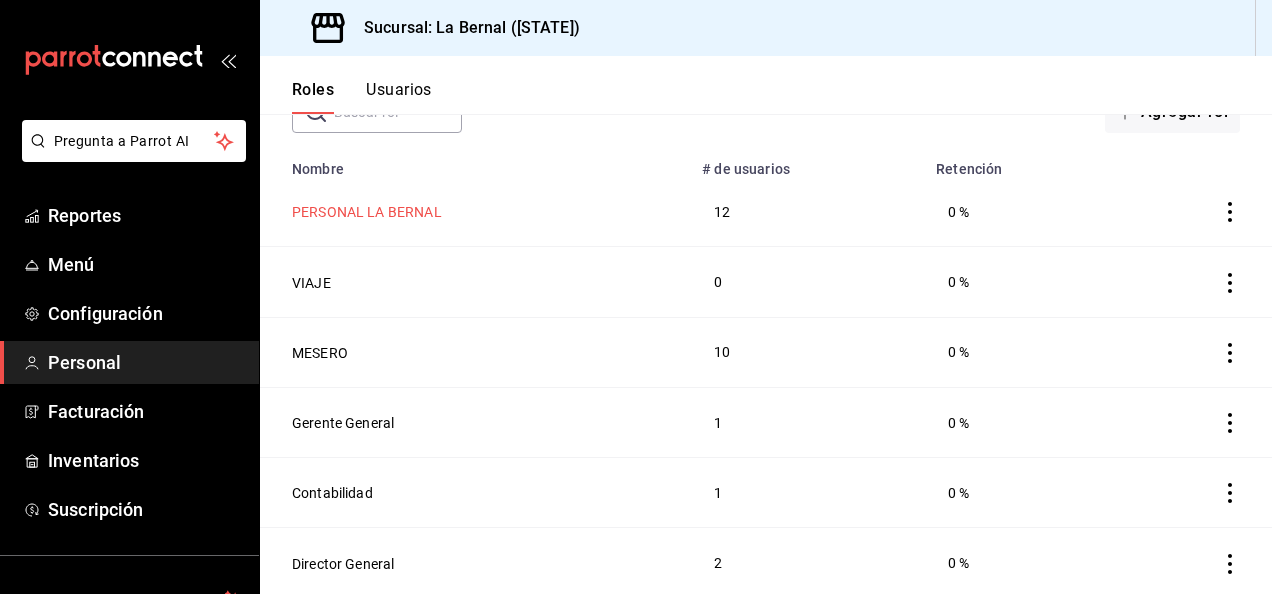 click on "PERSONAL LA BERNAL" at bounding box center [367, 212] 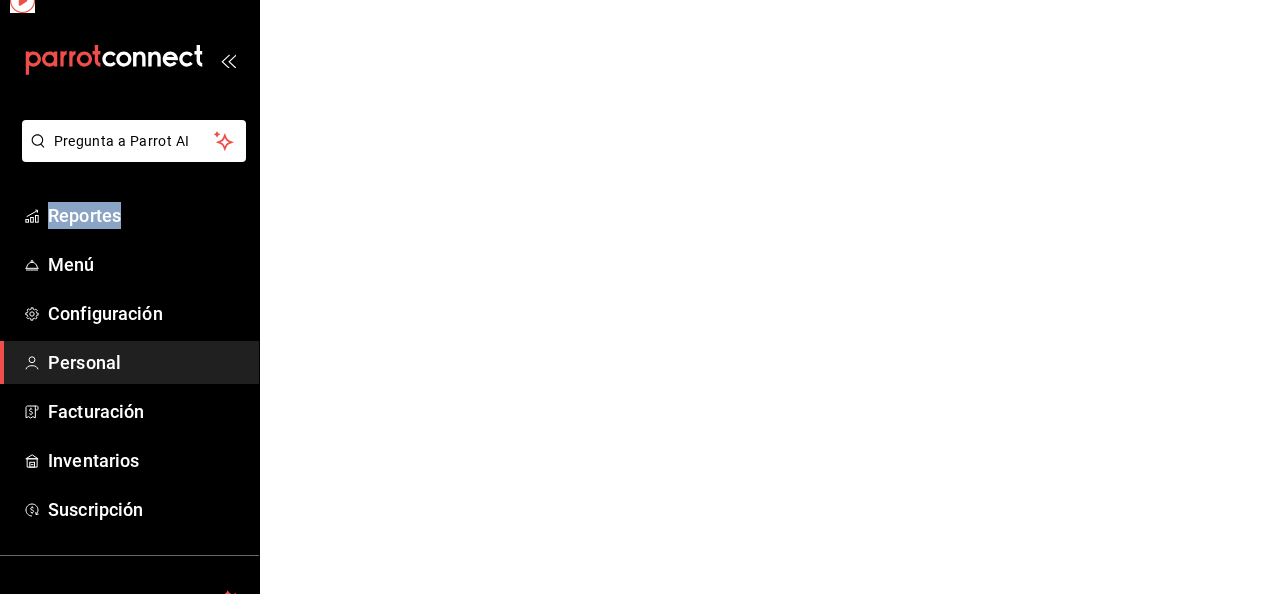 click on "Pregunta a Parrot AI Reportes   Menú   Configuración   Personal   Facturación   Inventarios   Suscripción   Ayuda Recomienda Parrot   [FIRST] [LAST]   Sugerir nueva función   GANA 1 MES GRATIS EN TU SUSCRIPCIÓN AQUÍ ¿Recuerdas cómo empezó tu restaurante?
Hoy puedes ayudar a un colega a tener el mismo cambio que tú viviste.
Recomienda Parrot directamente desde tu Portal Administrador.
Es fácil y rápido.
🎁 Por cada restaurante que se una, ganas 1 mes gratis. Ver video tutorial Ir a video Pregunta a Parrot AI Reportes   Menú   Configuración   Personal   Facturación   Inventarios   Suscripción   Ayuda Recomienda Parrot   [FIRST] [LAST]   Sugerir nueva función   Visitar centro de ayuda ([PHONE]) [EMAIL] Visitar centro de ayuda ([PHONE]) [EMAIL]" at bounding box center [636, 0] 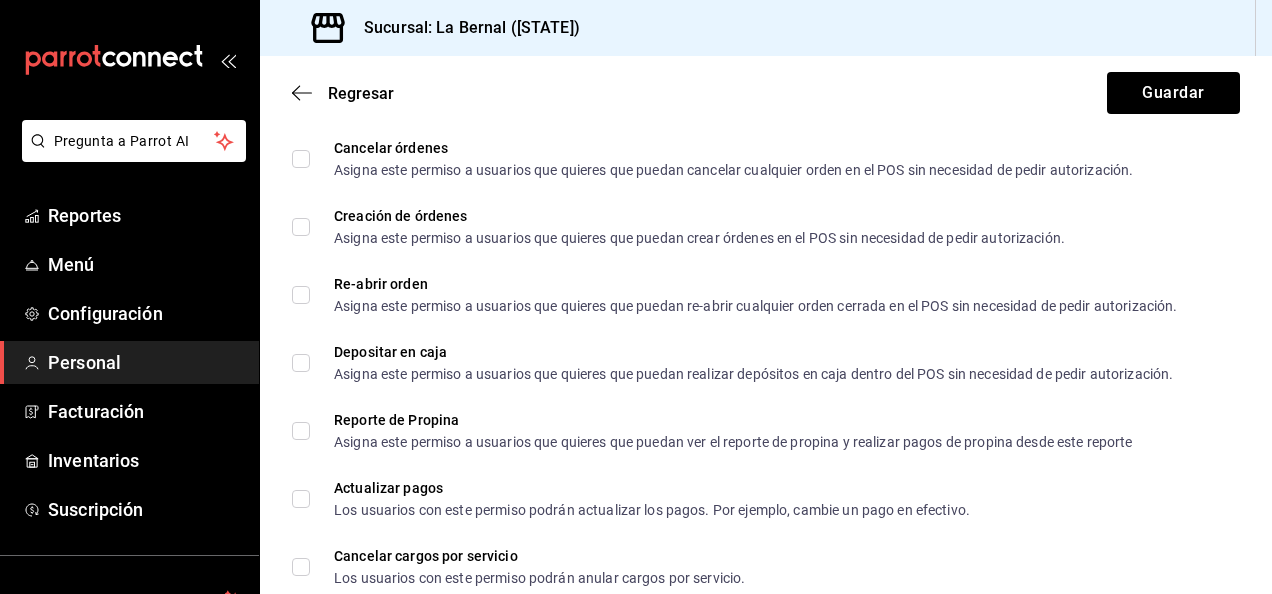 scroll, scrollTop: 2640, scrollLeft: 0, axis: vertical 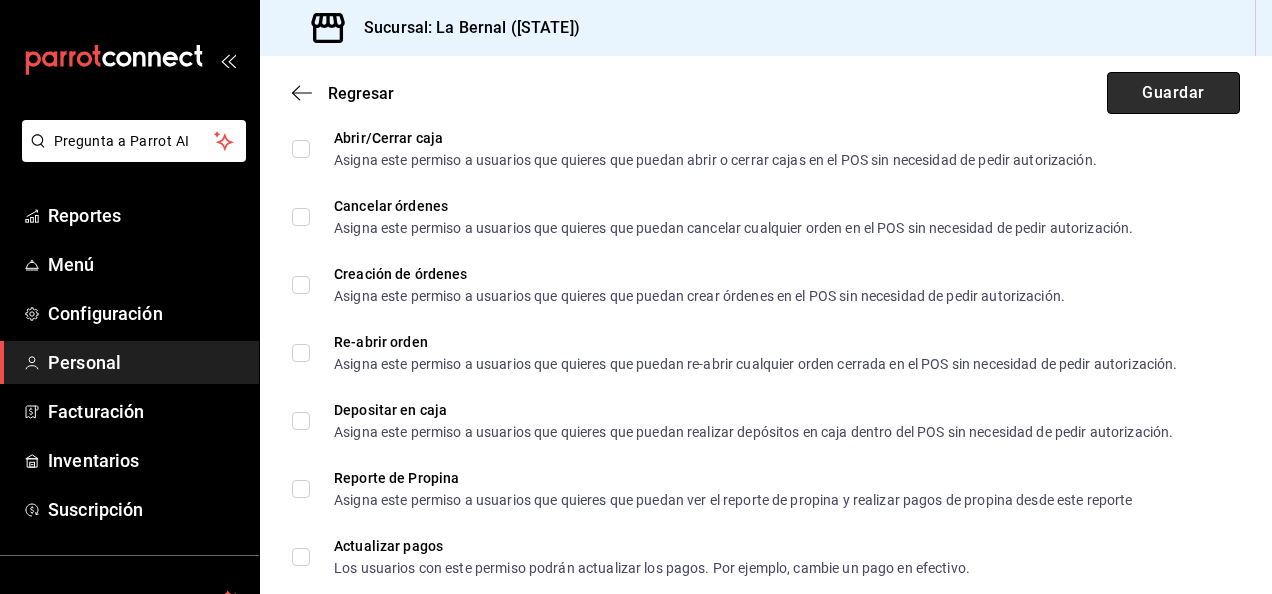 click on "Guardar" at bounding box center [1173, 93] 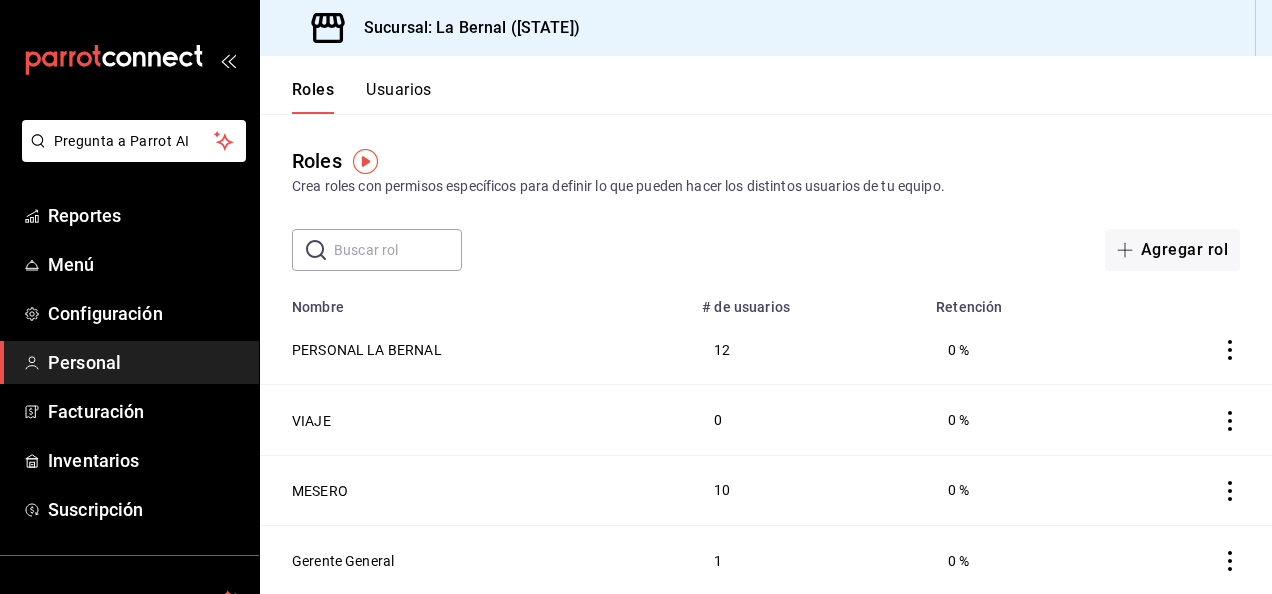 click 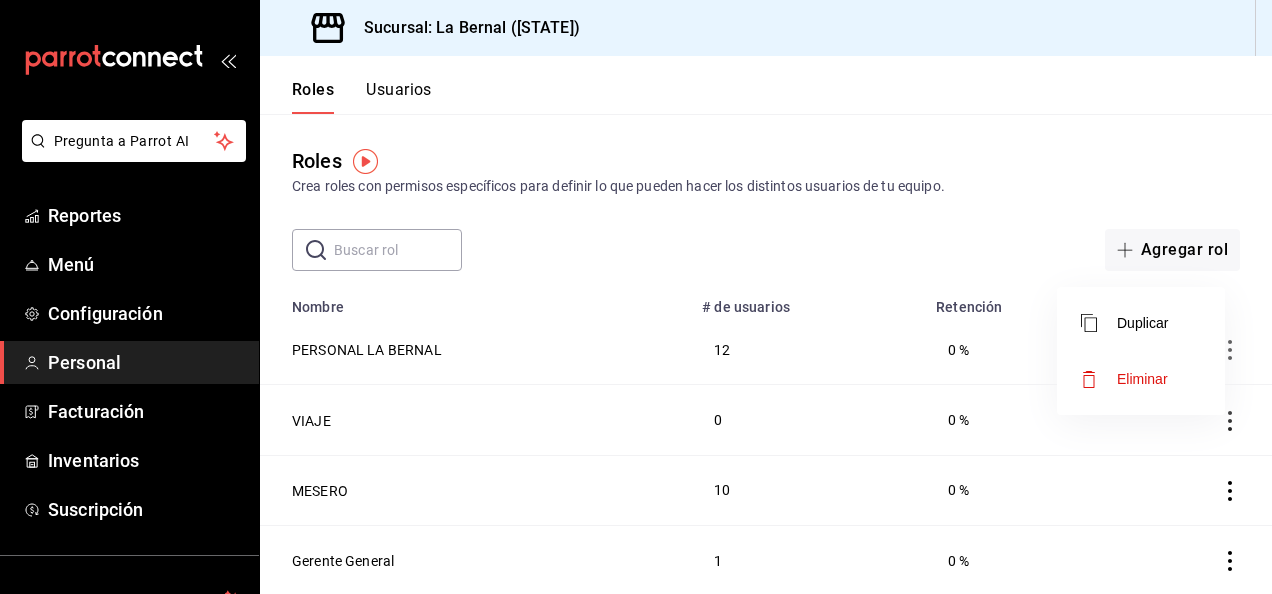 click at bounding box center [636, 297] 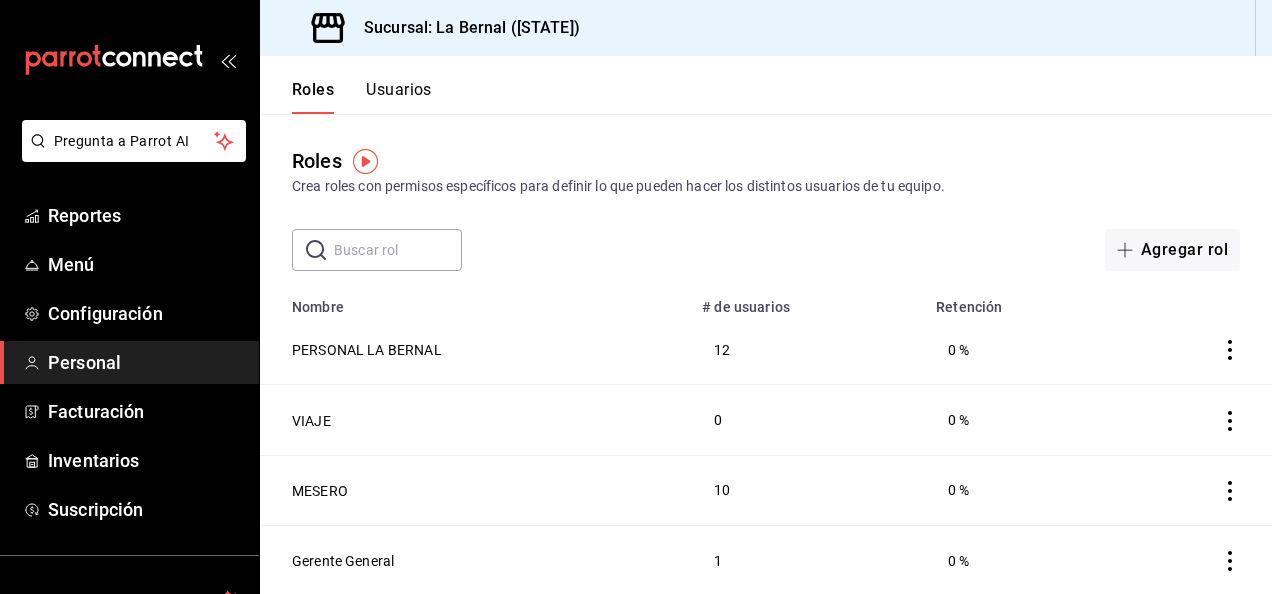 scroll, scrollTop: 1, scrollLeft: 0, axis: vertical 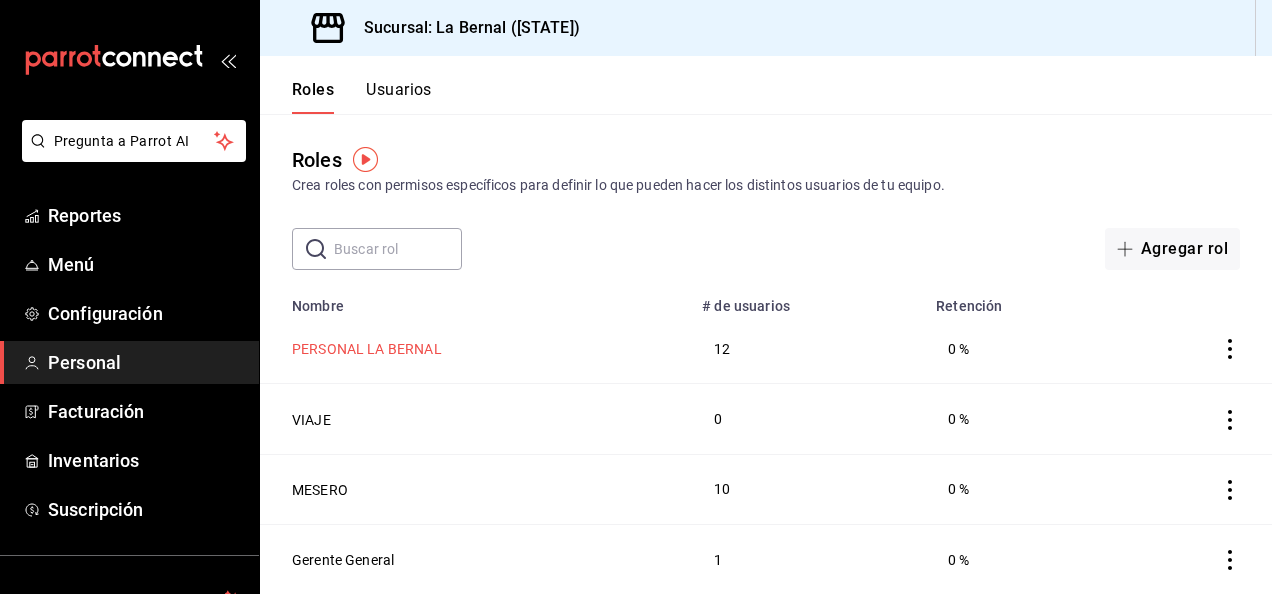 click on "PERSONAL LA BERNAL" at bounding box center [367, 349] 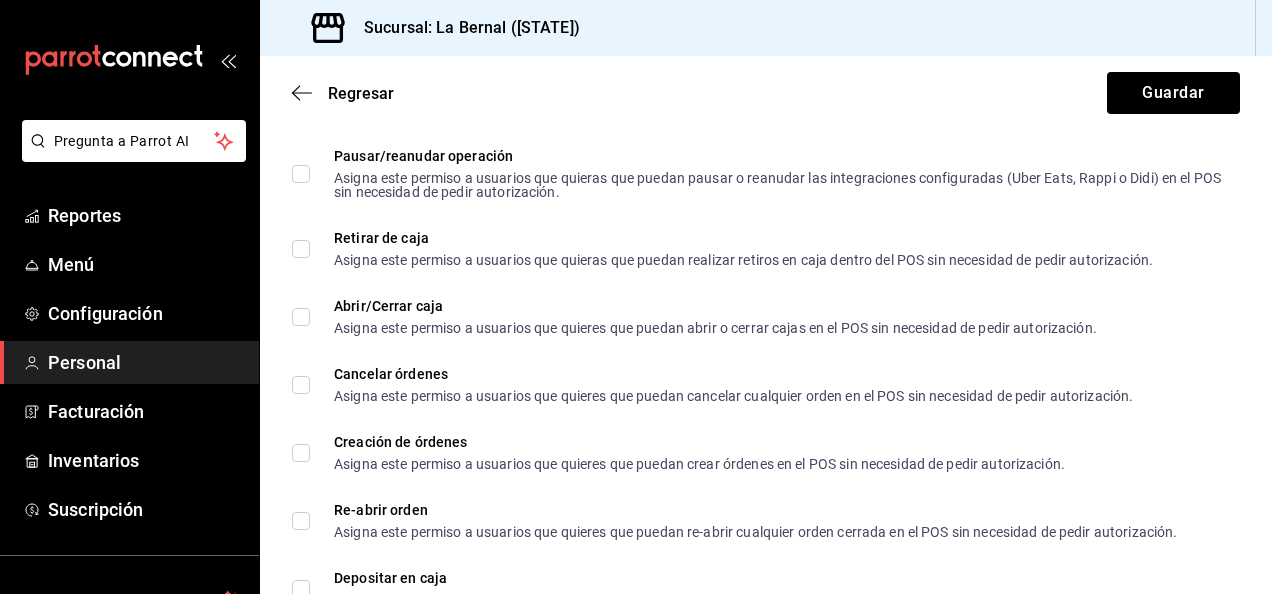 scroll, scrollTop: 2472, scrollLeft: 0, axis: vertical 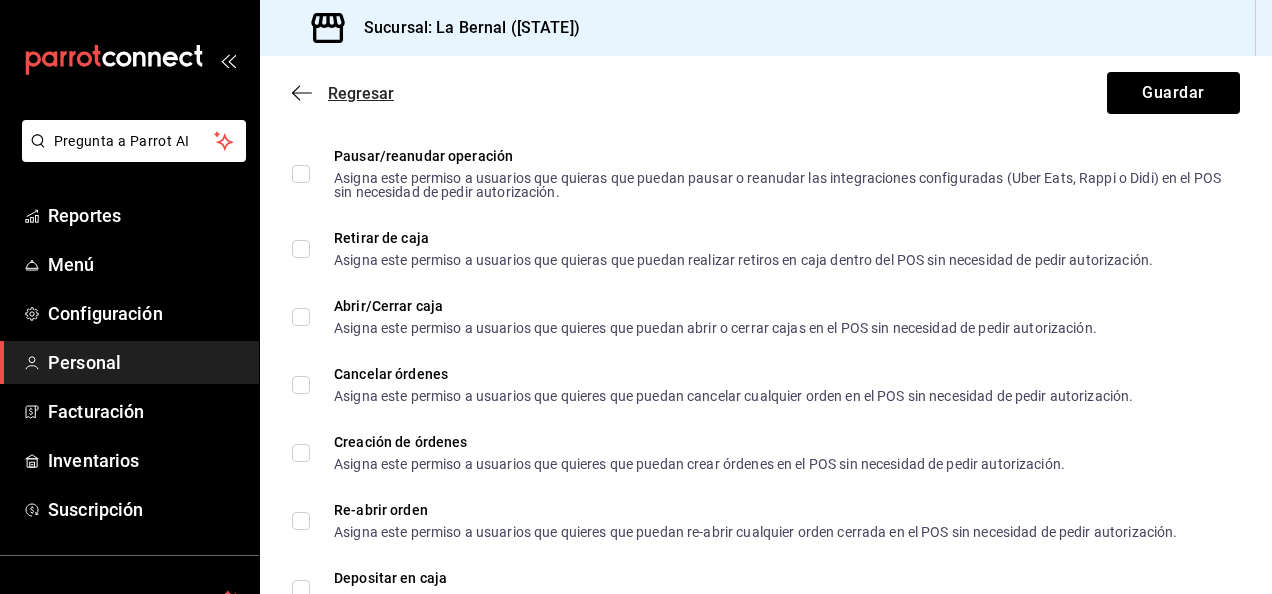 click 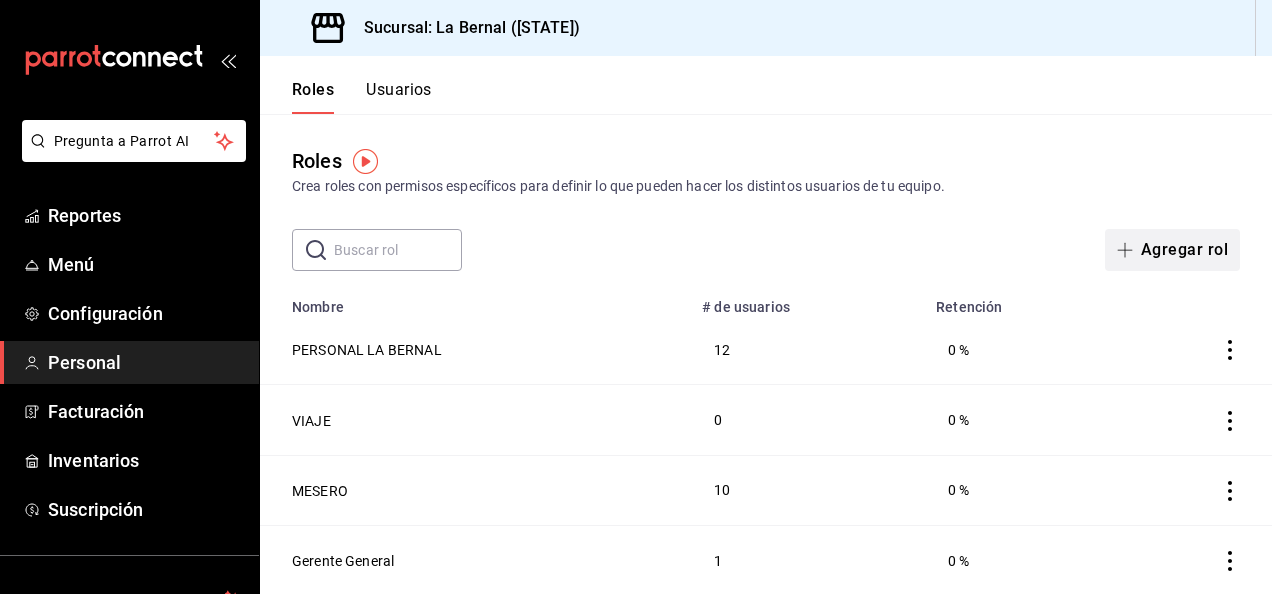click on "Agregar rol" at bounding box center [1172, 250] 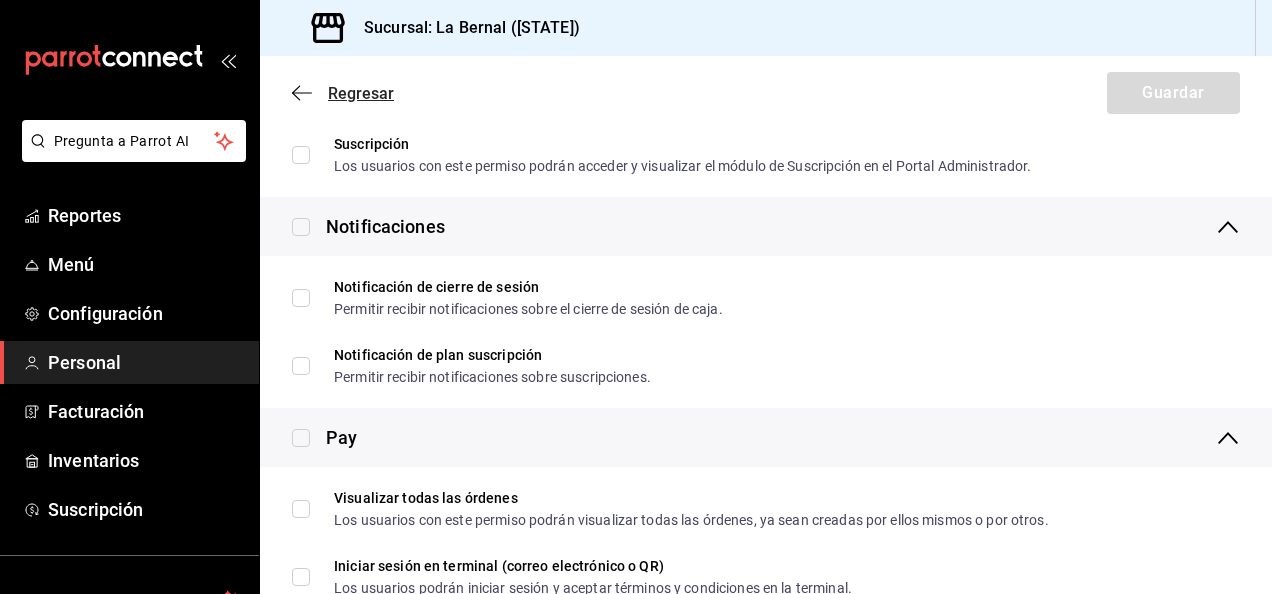 click 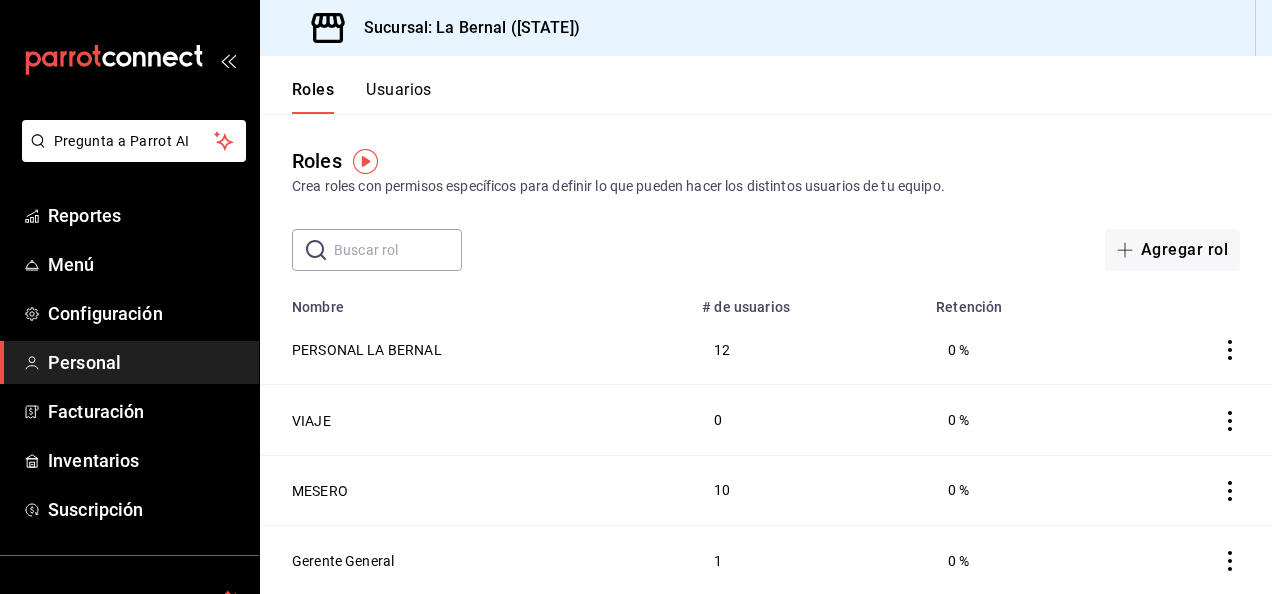 scroll, scrollTop: 138, scrollLeft: 0, axis: vertical 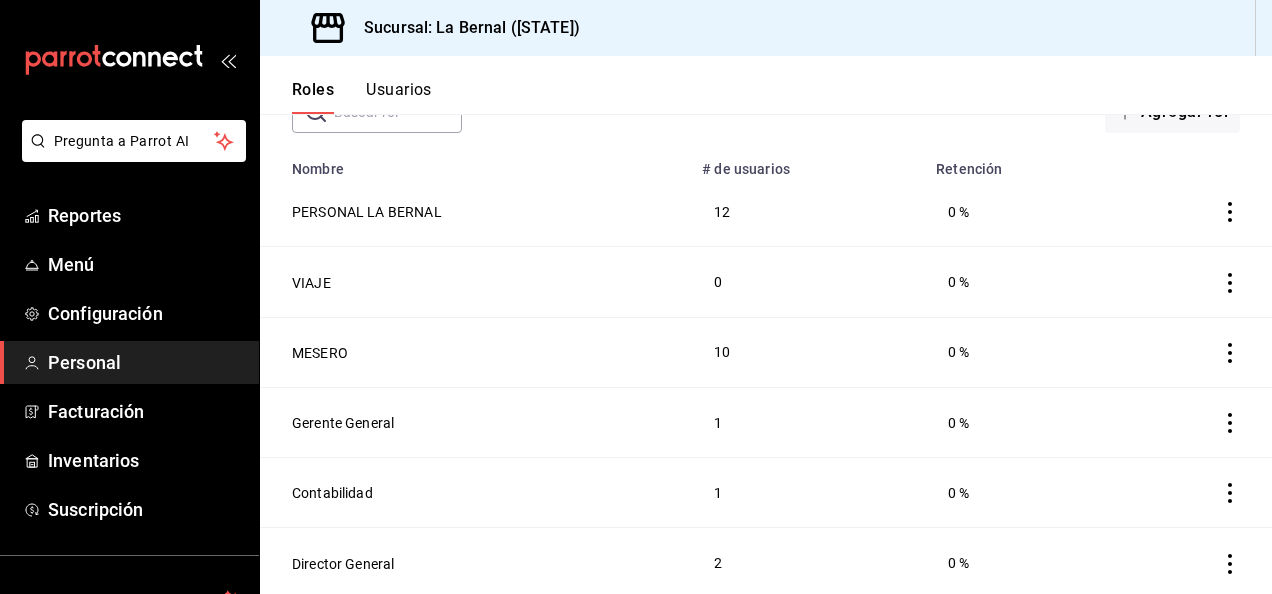 click 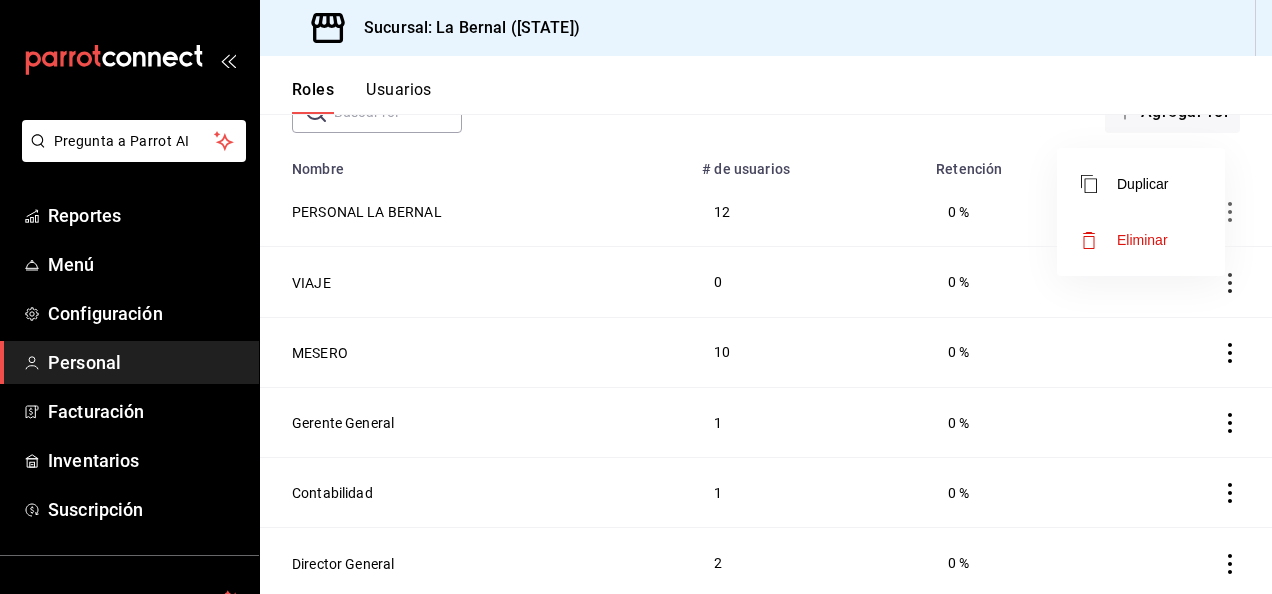click at bounding box center [636, 297] 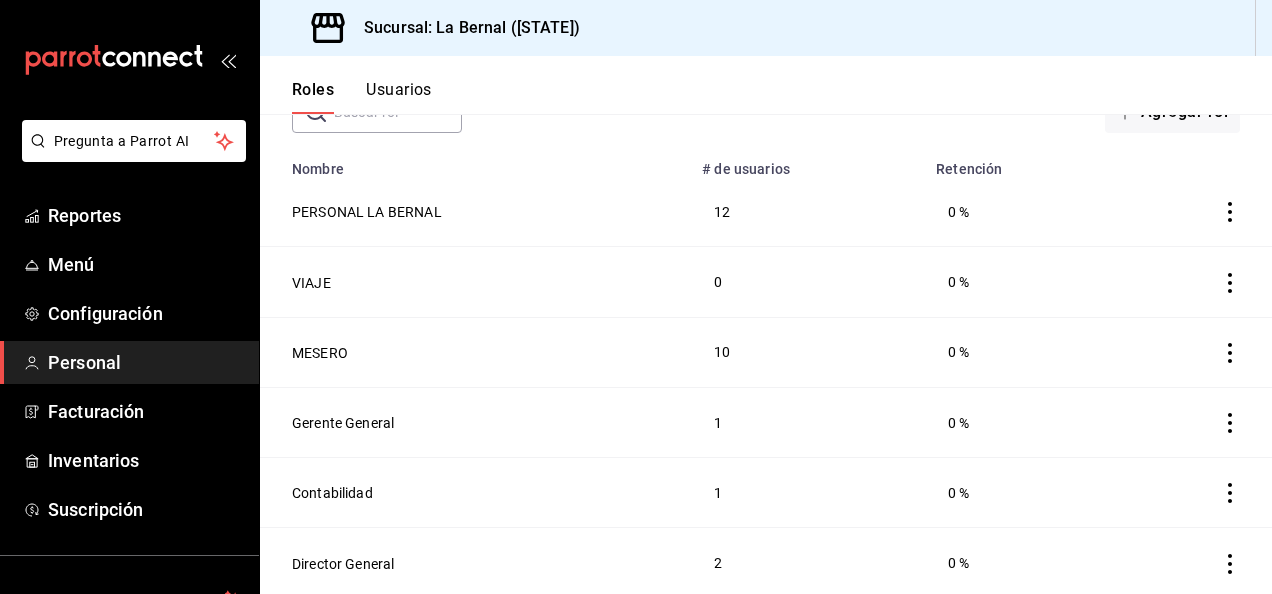 click on "Usuarios" at bounding box center (399, 97) 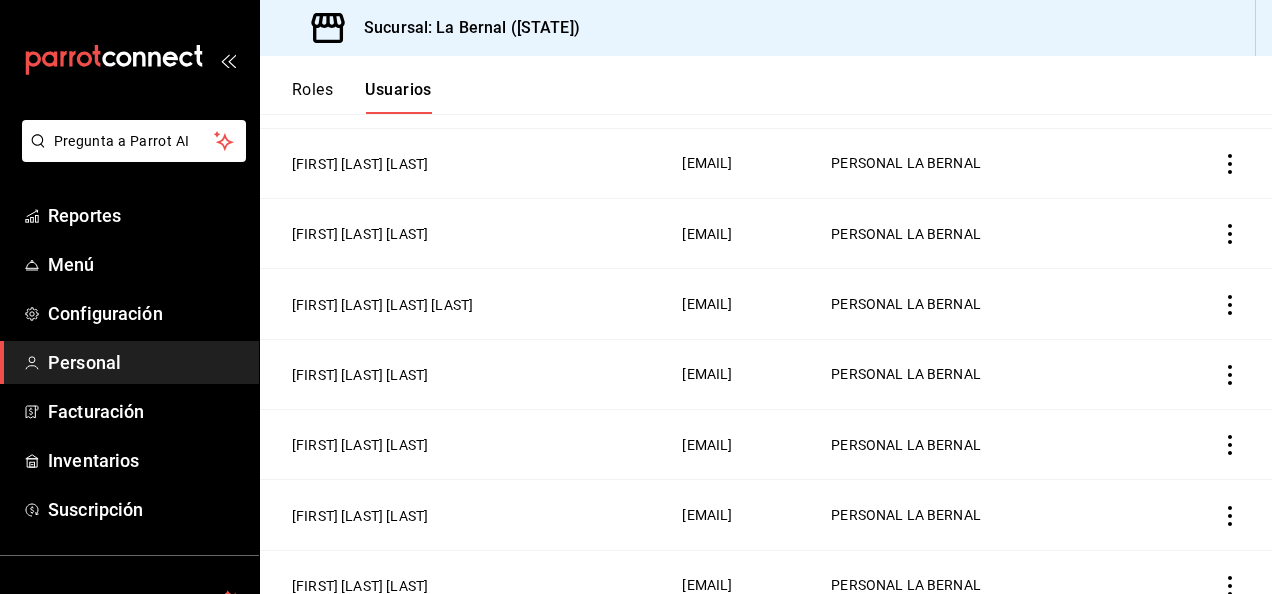 scroll, scrollTop: 608, scrollLeft: 0, axis: vertical 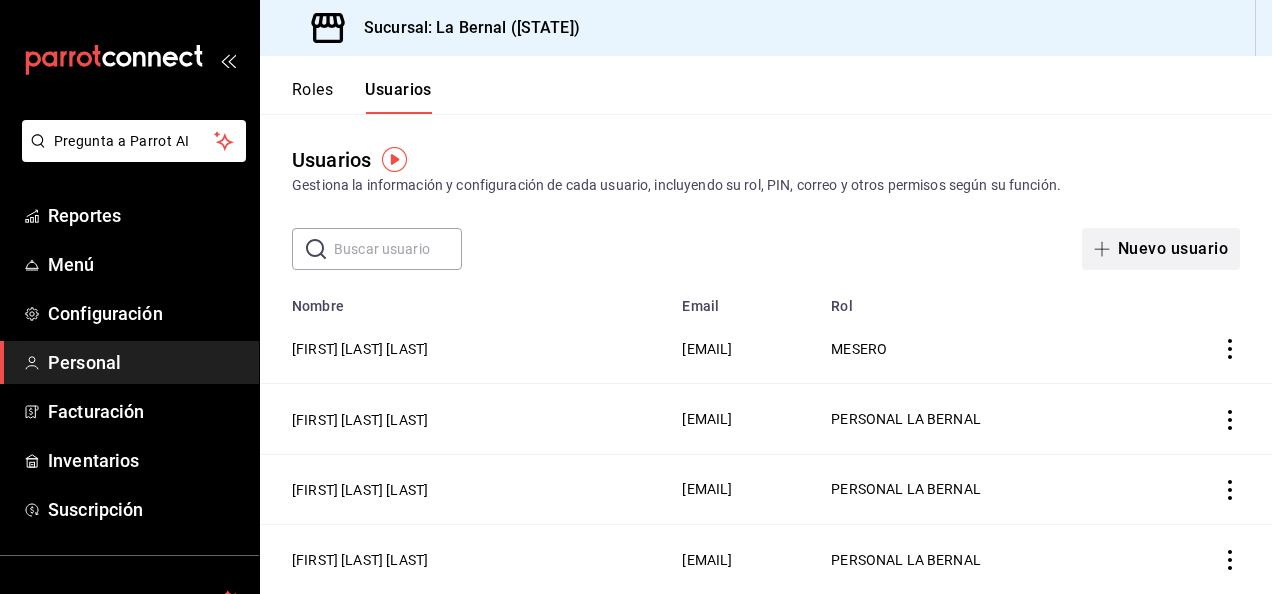 click on "Nuevo usuario" at bounding box center (1161, 249) 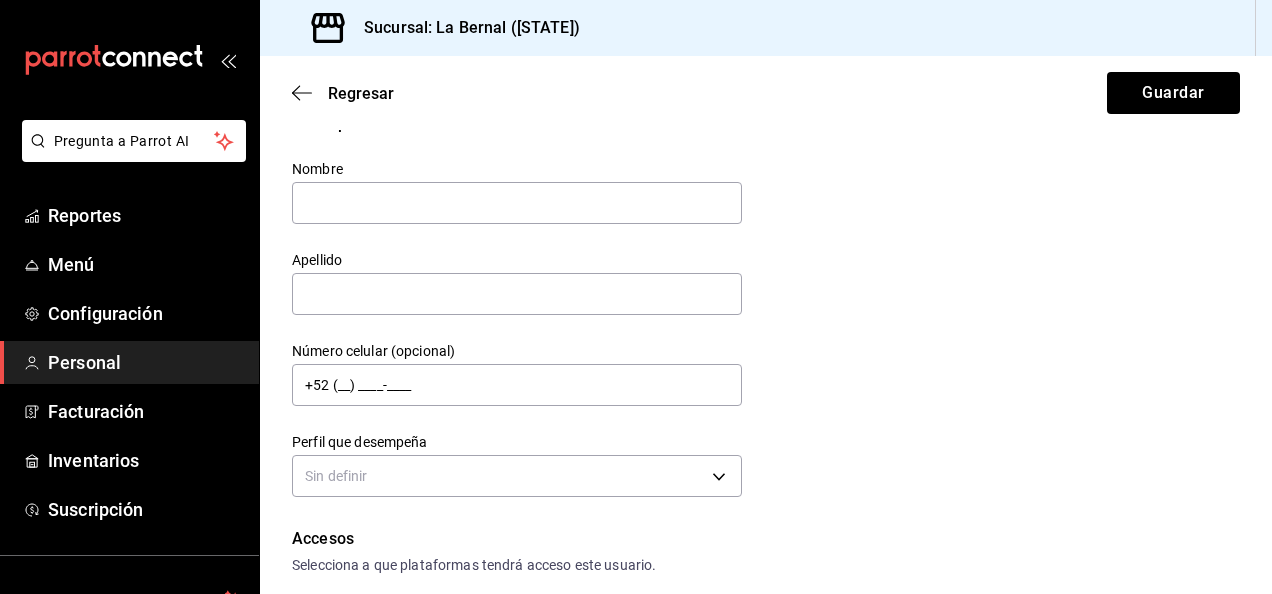 scroll, scrollTop: 0, scrollLeft: 0, axis: both 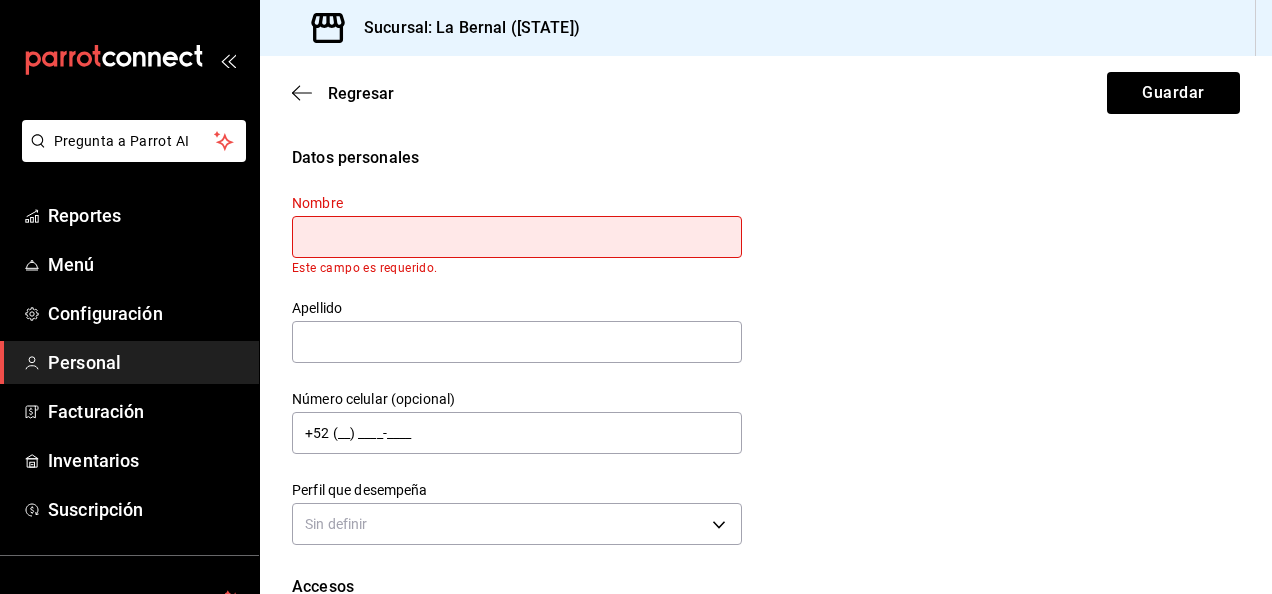 click on "Regresar Guardar" at bounding box center [766, 93] 